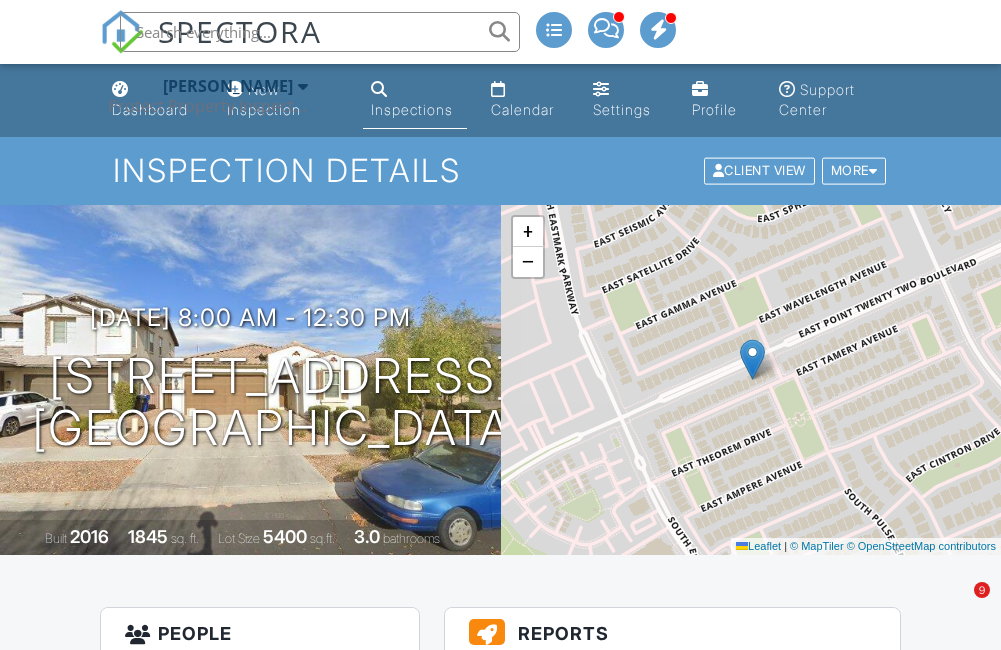 scroll, scrollTop: 0, scrollLeft: 0, axis: both 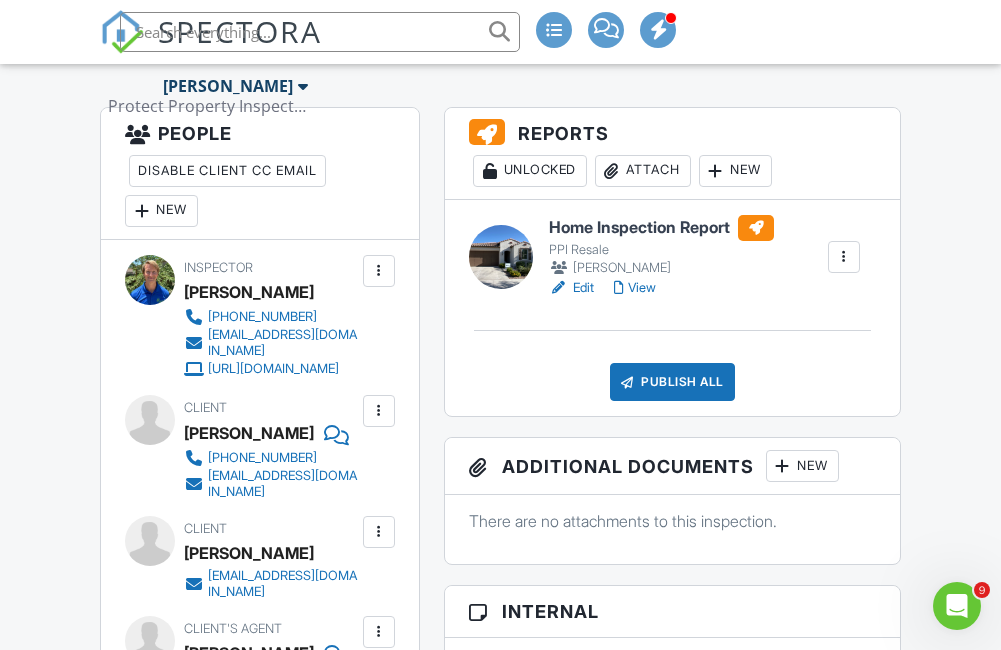 drag, startPoint x: 639, startPoint y: 290, endPoint x: 658, endPoint y: 299, distance: 21.023796 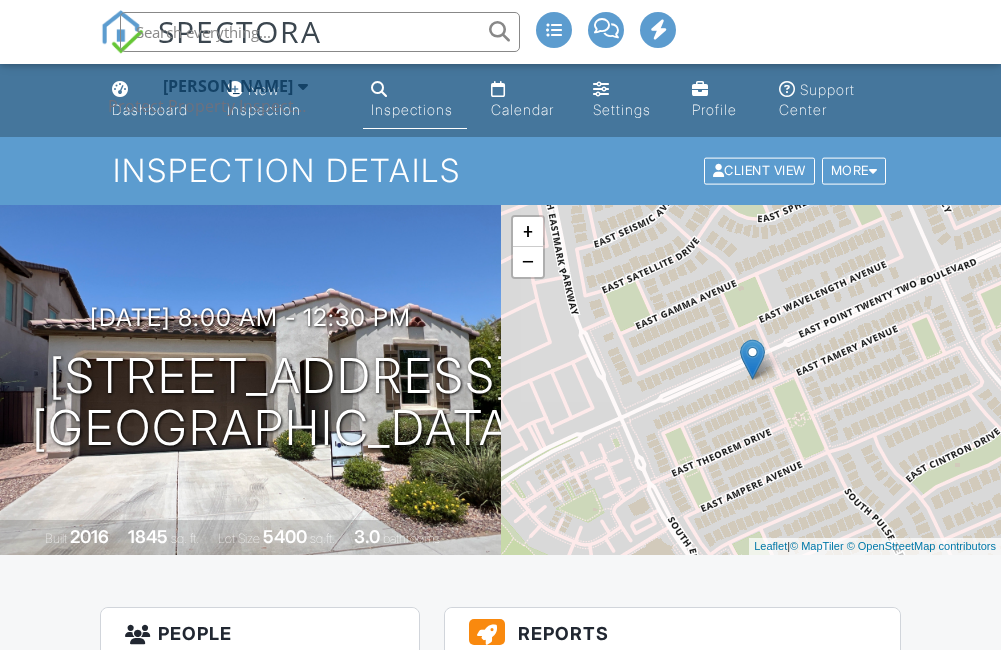 click at bounding box center (364, 2095) 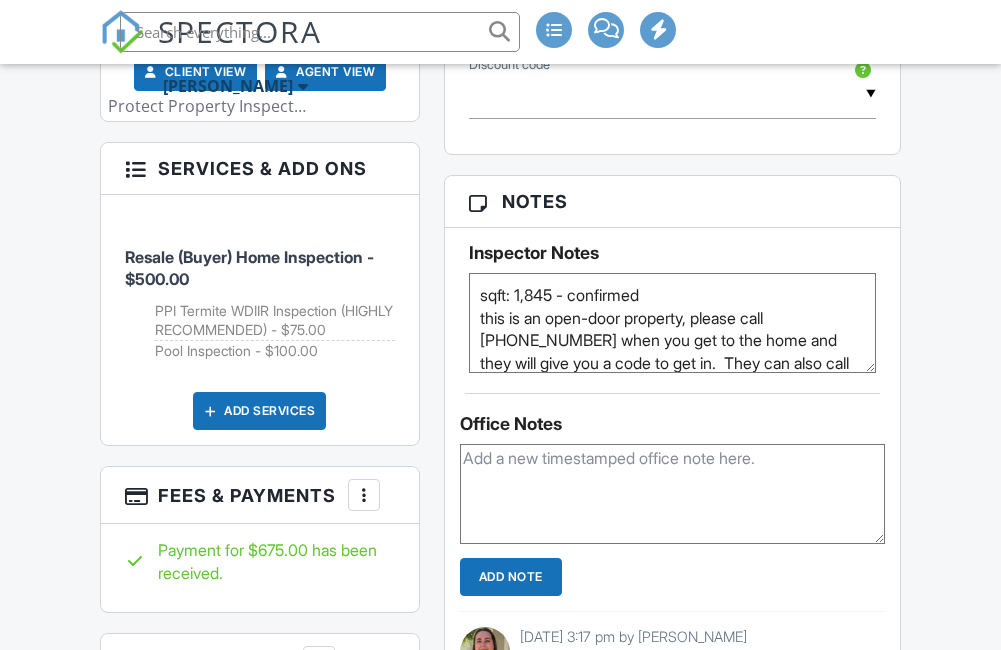 scroll, scrollTop: 1600, scrollLeft: 0, axis: vertical 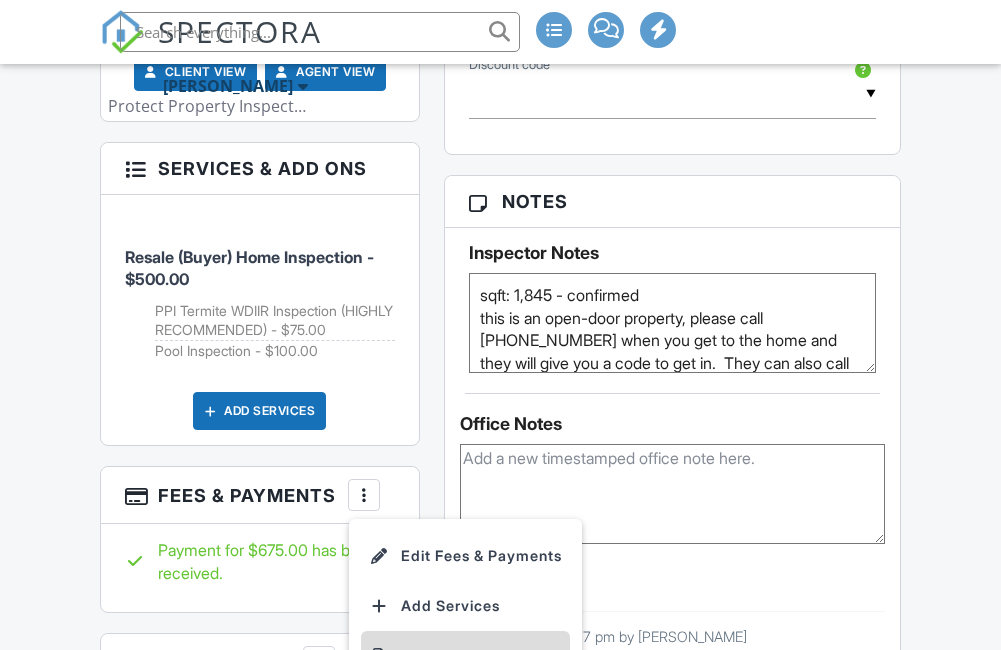 click on "View Invoice" at bounding box center [465, 656] 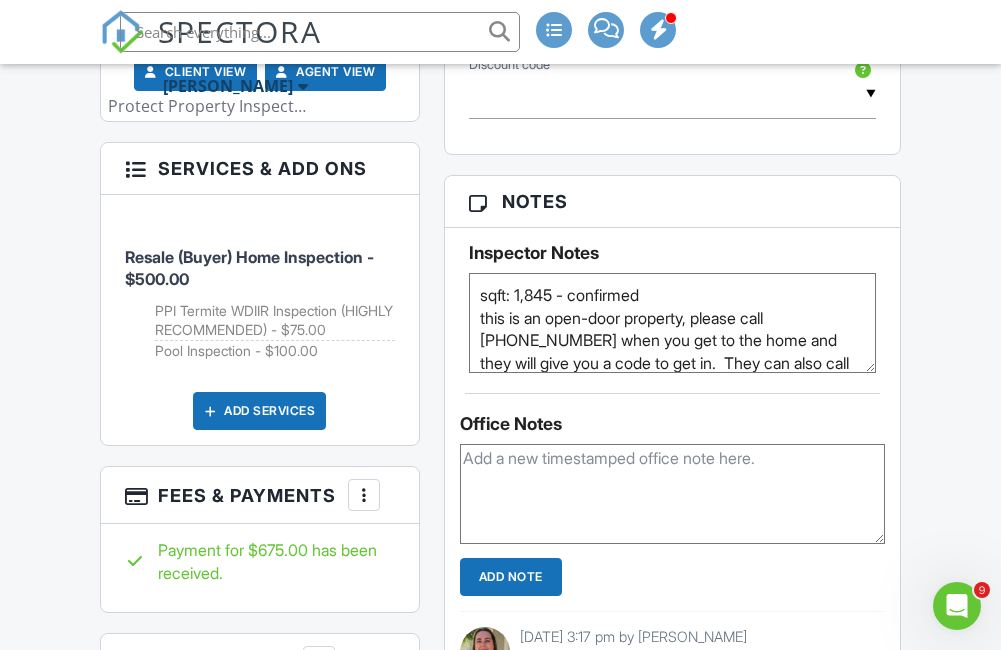 scroll, scrollTop: 0, scrollLeft: 0, axis: both 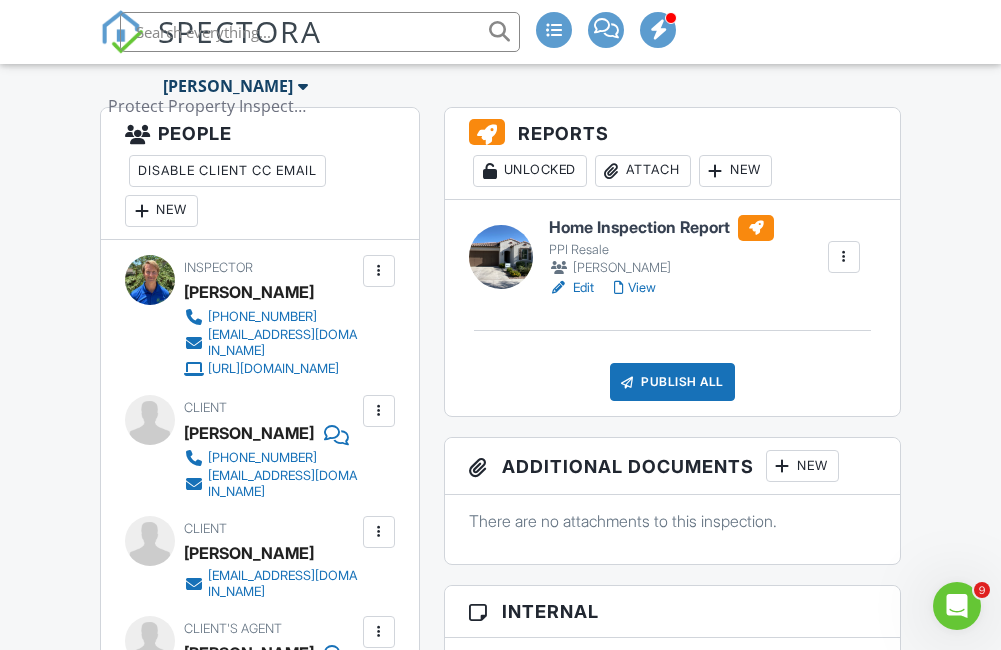 click on "Attach" at bounding box center [643, 171] 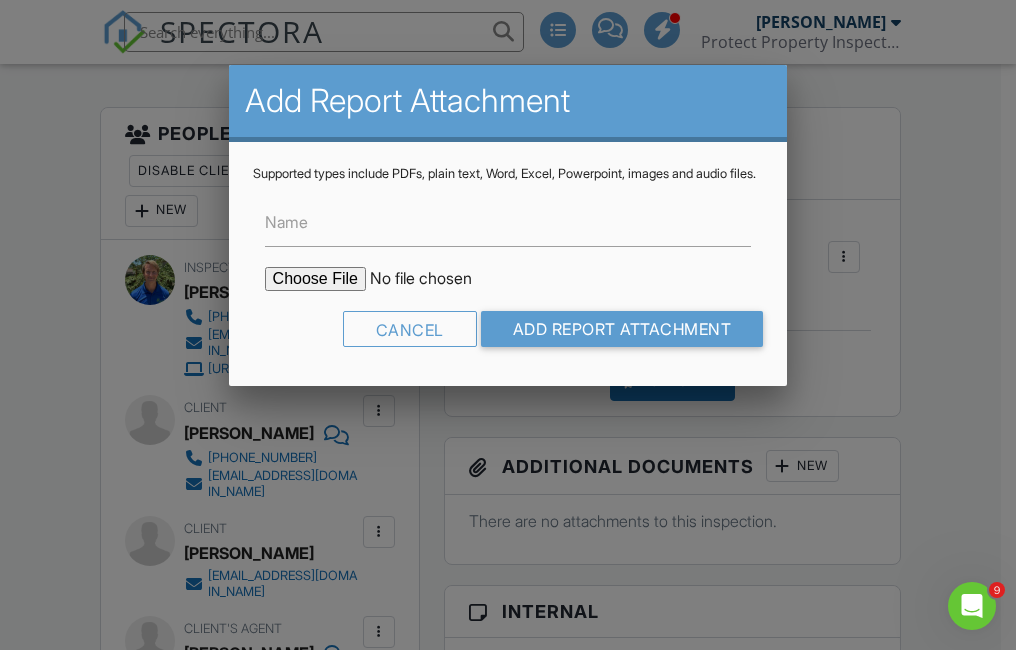 click at bounding box center (435, 279) 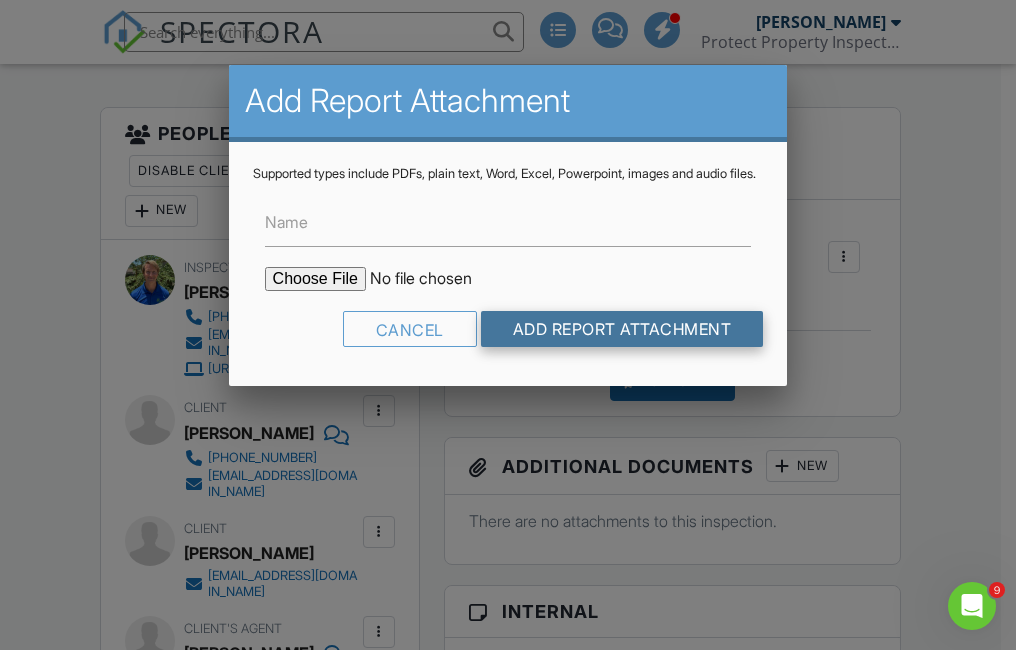 click on "Add Report Attachment" at bounding box center (622, 329) 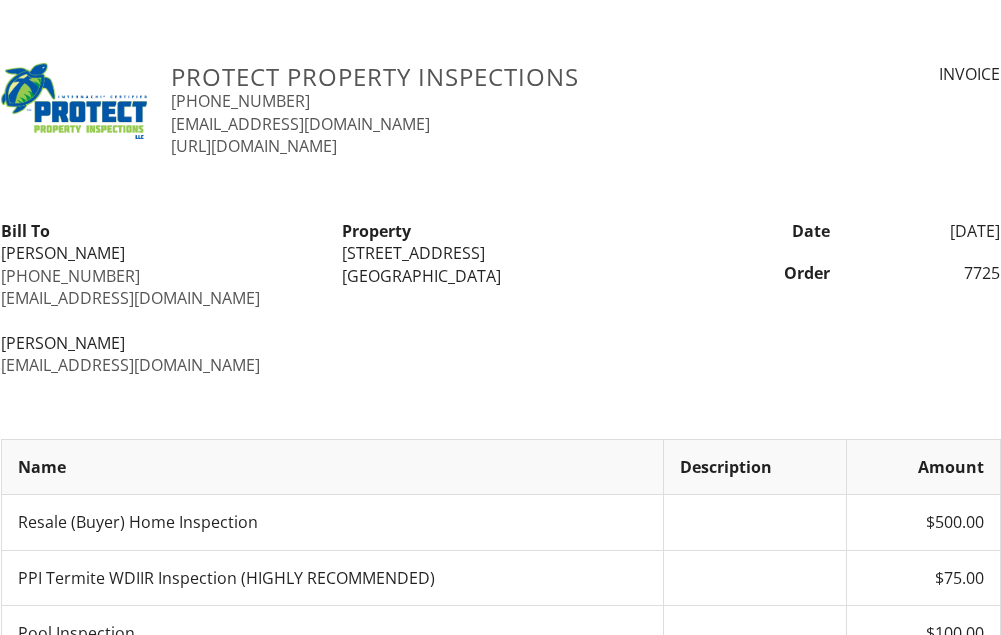 scroll, scrollTop: 0, scrollLeft: 0, axis: both 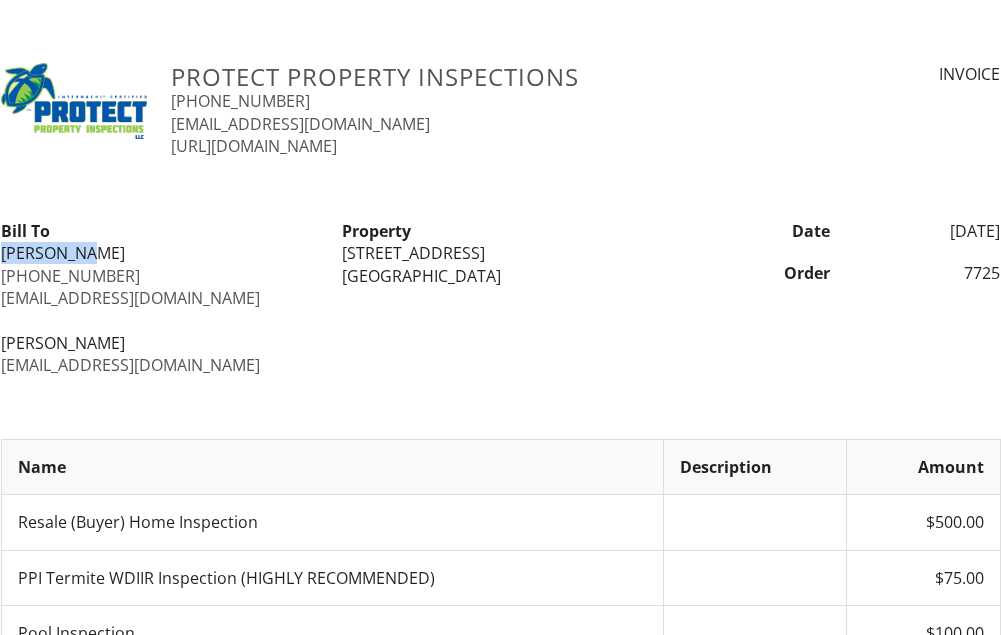 drag, startPoint x: 107, startPoint y: 249, endPoint x: 0, endPoint y: 255, distance: 107.16809 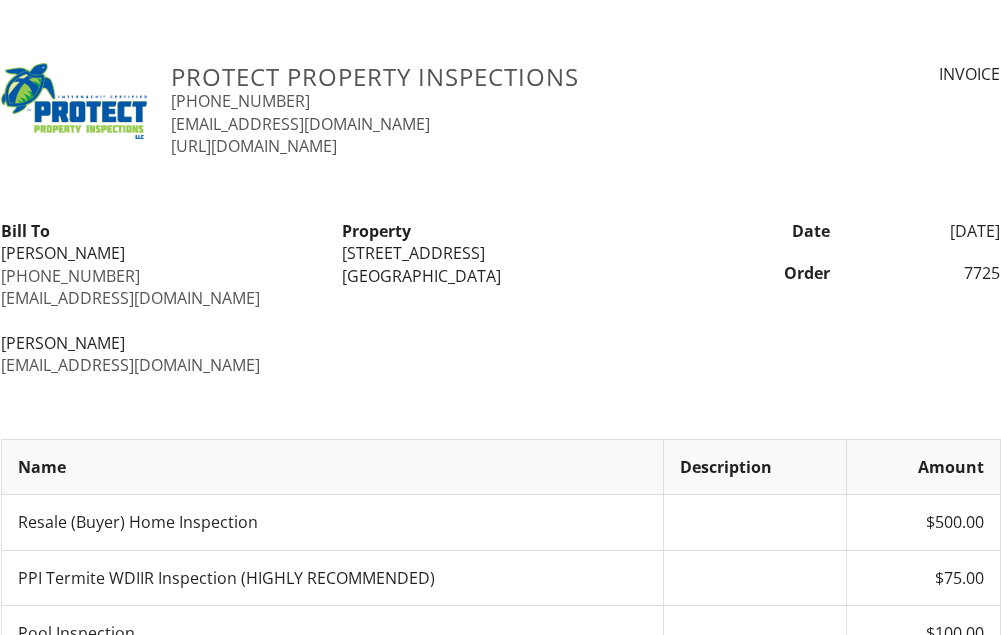click on "[EMAIL_ADDRESS][DOMAIN_NAME]" at bounding box center [159, 298] 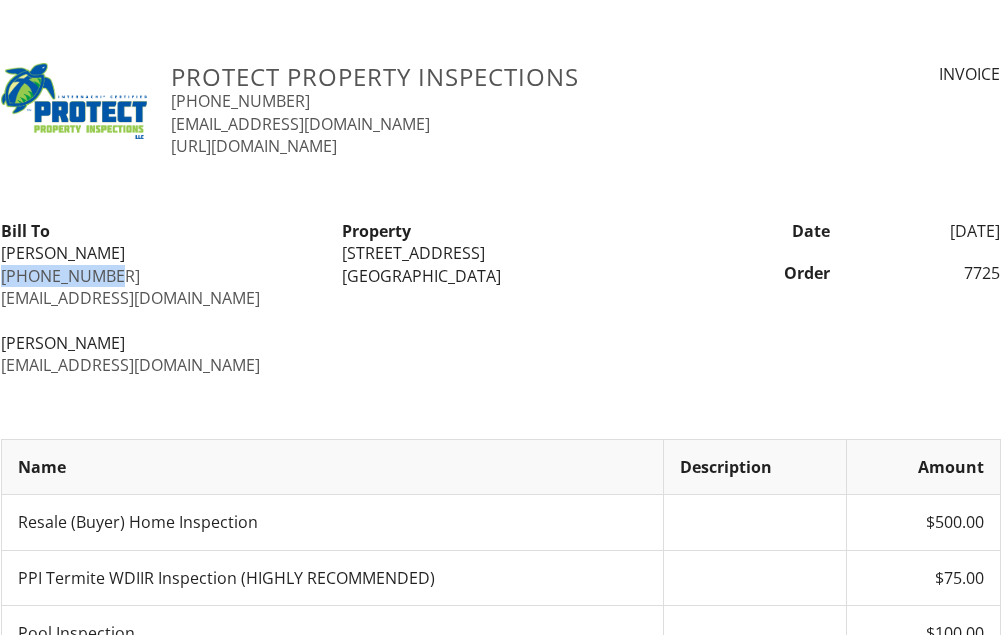 drag, startPoint x: 119, startPoint y: 281, endPoint x: -4, endPoint y: 284, distance: 123.03658 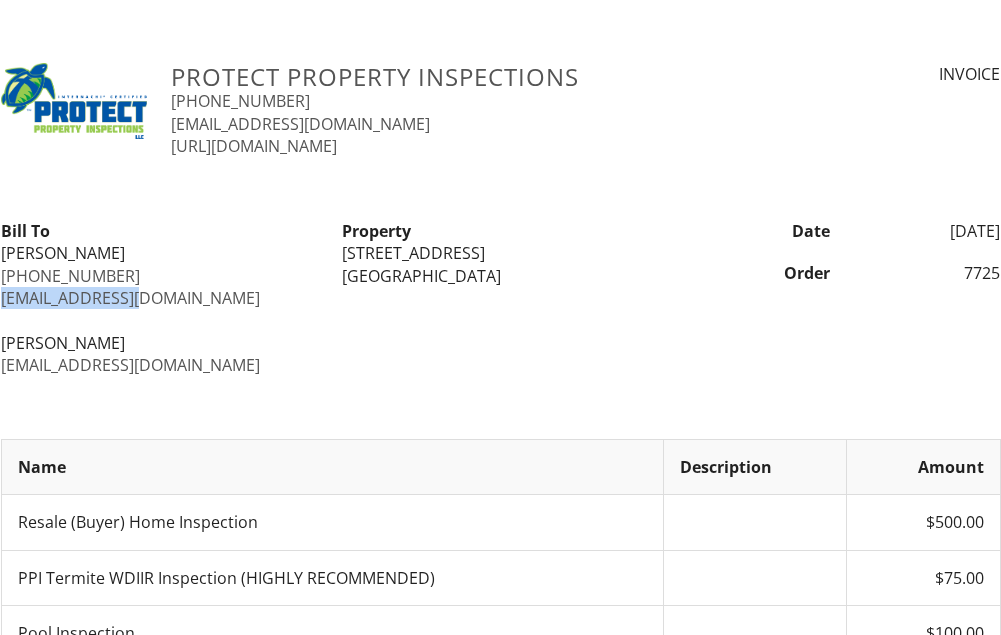 drag, startPoint x: 170, startPoint y: 297, endPoint x: 4, endPoint y: 301, distance: 166.04819 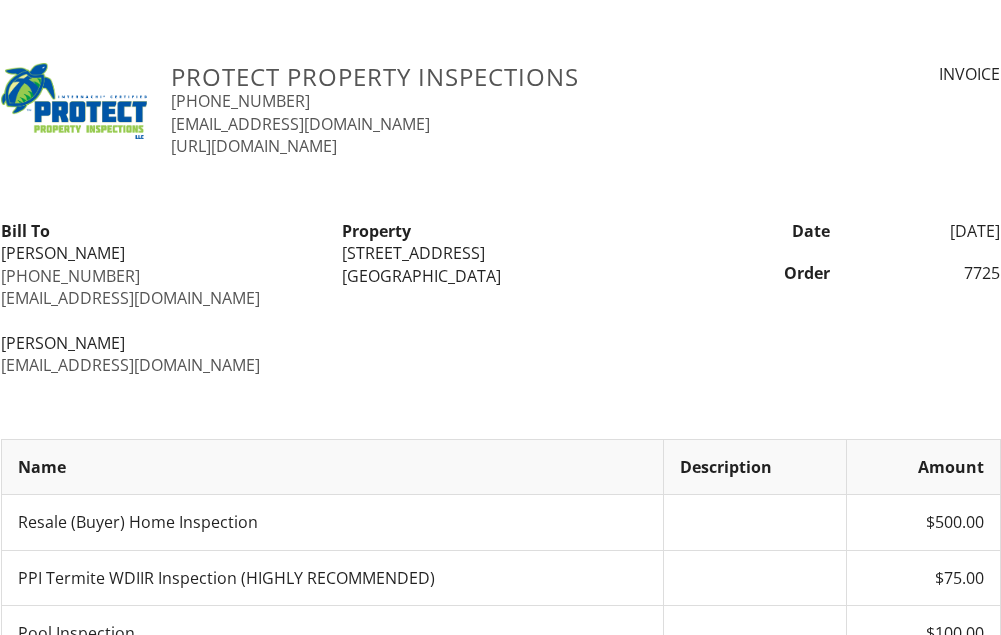 click on "Bill To
Emily Lord
832-316-2442 epl218@yahoo.com
Brant Poche
brantpoche@gmail.com" at bounding box center [159, 298] 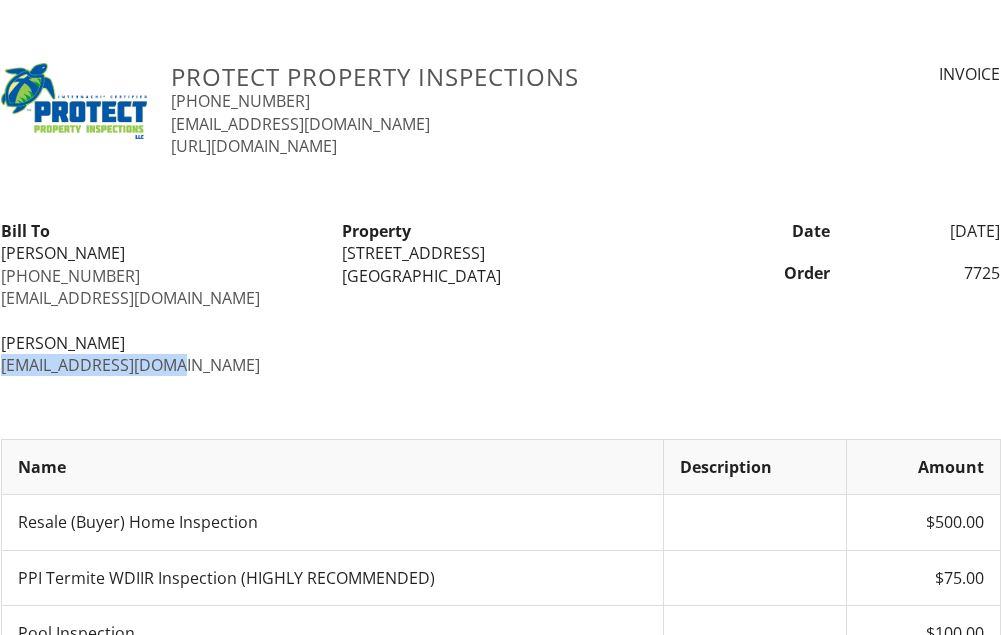 drag, startPoint x: 203, startPoint y: 368, endPoint x: 2, endPoint y: 371, distance: 201.02238 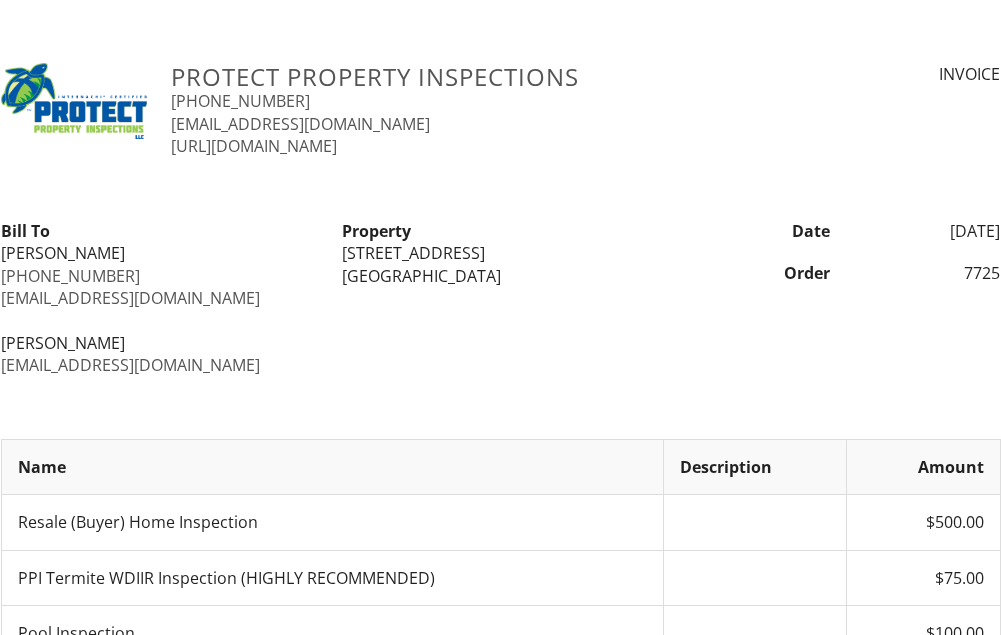 click on "Bill To
Emily Lord
832-316-2442 epl218@yahoo.com
Brant Poche
brantpoche@gmail.com" at bounding box center [159, 298] 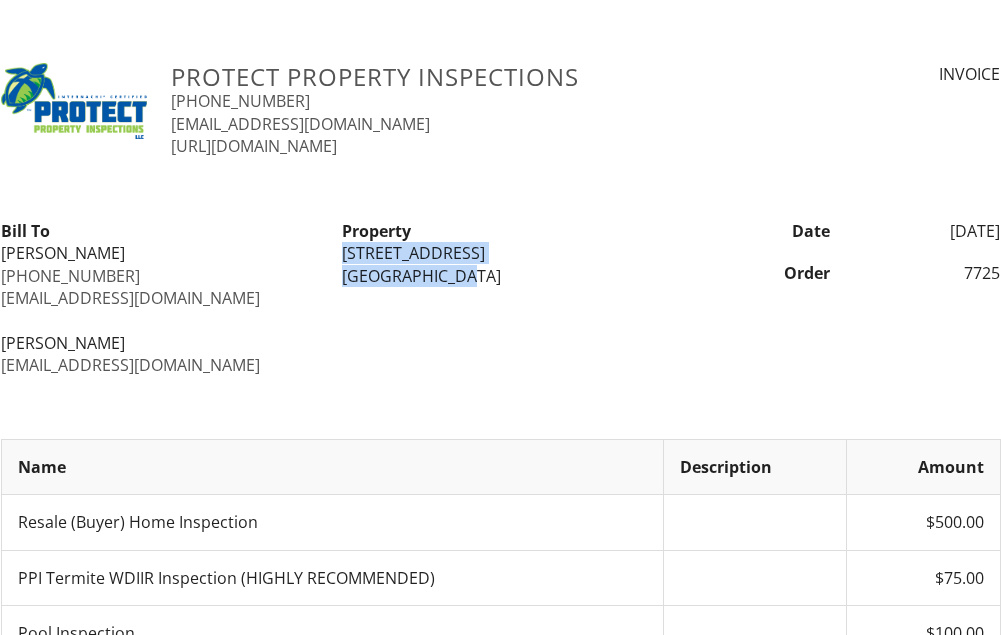 drag, startPoint x: 469, startPoint y: 276, endPoint x: 341, endPoint y: 256, distance: 129.55309 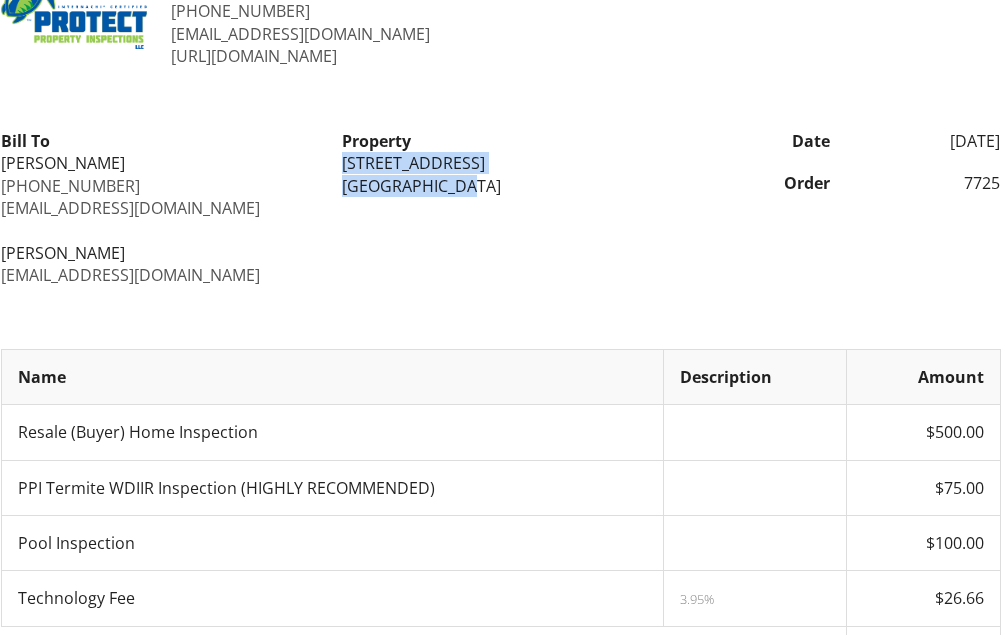 scroll, scrollTop: 200, scrollLeft: 0, axis: vertical 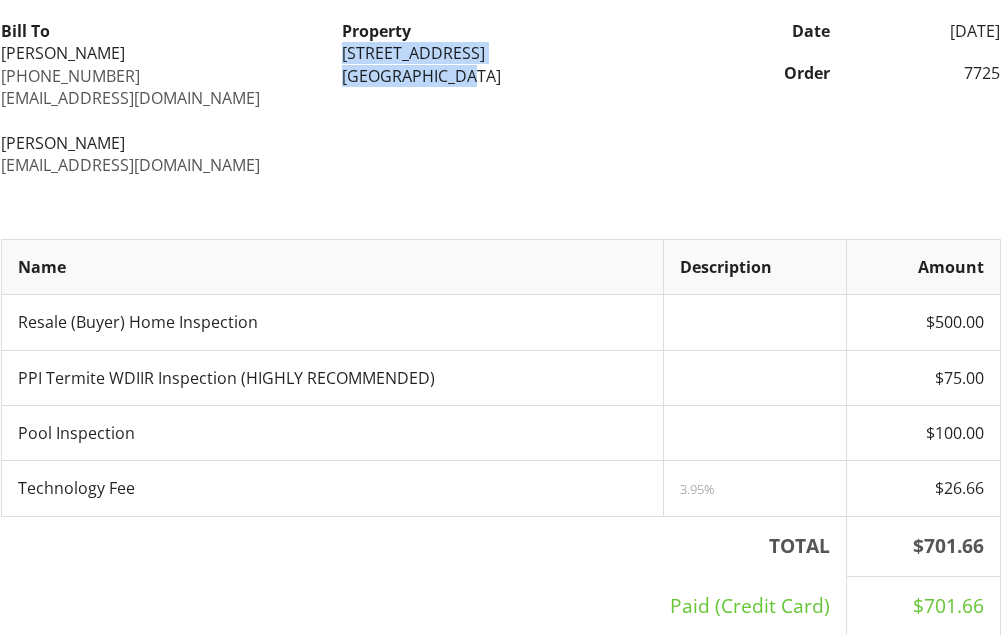 click on "Bill To
Emily Lord
832-316-2442 epl218@yahoo.com
Brant Poche
brantpoche@gmail.com
Property
10064 E Tamery Ave
Mesa, AZ 85212
Date
07/12/2025
Order
7725" at bounding box center [501, 98] 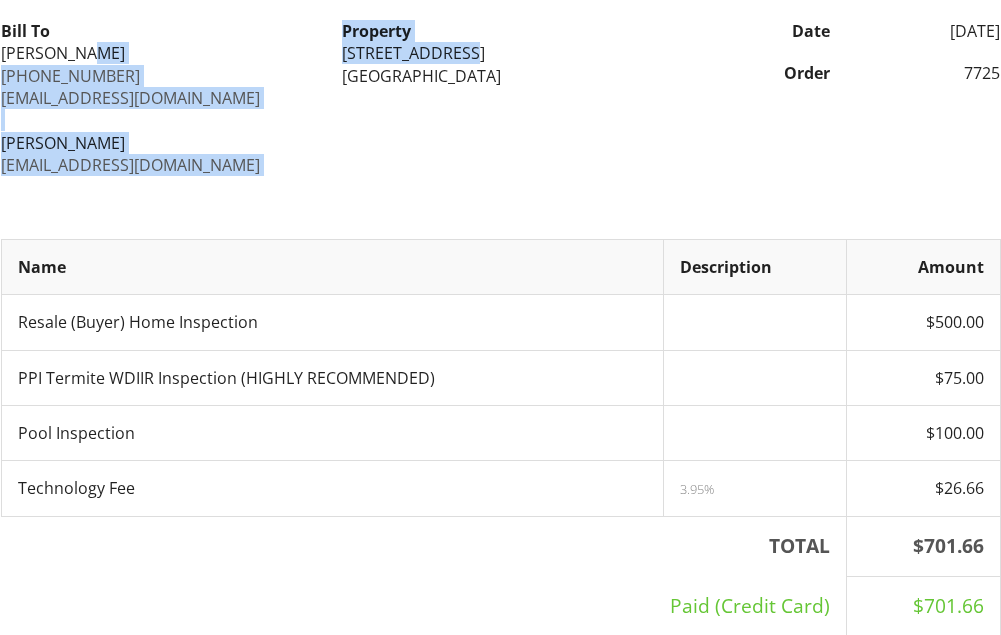 drag, startPoint x: 322, startPoint y: 49, endPoint x: 468, endPoint y: 50, distance: 146.00342 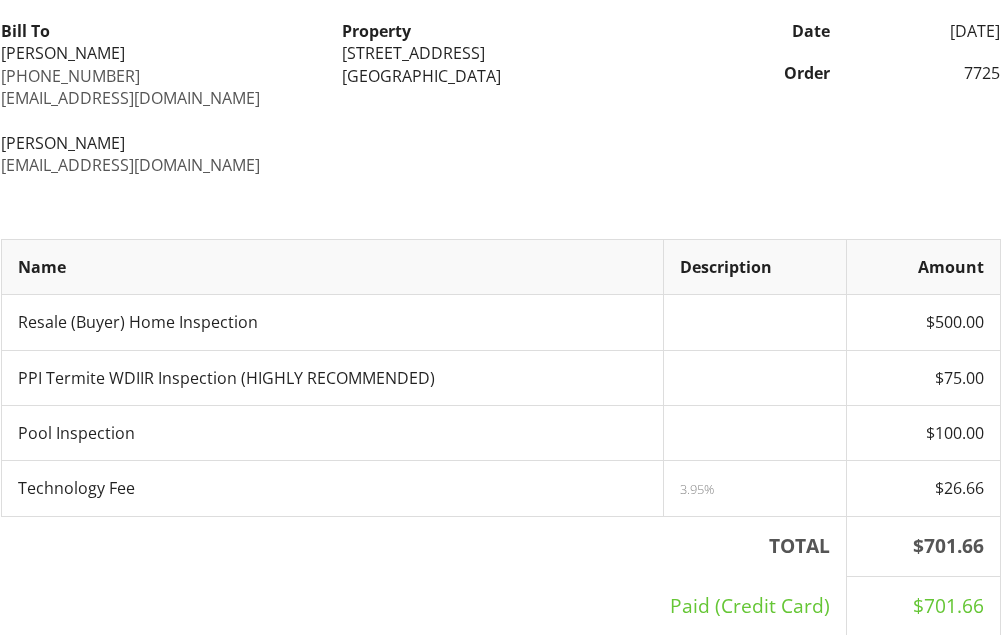 drag, startPoint x: 468, startPoint y: 50, endPoint x: 475, endPoint y: 83, distance: 33.734257 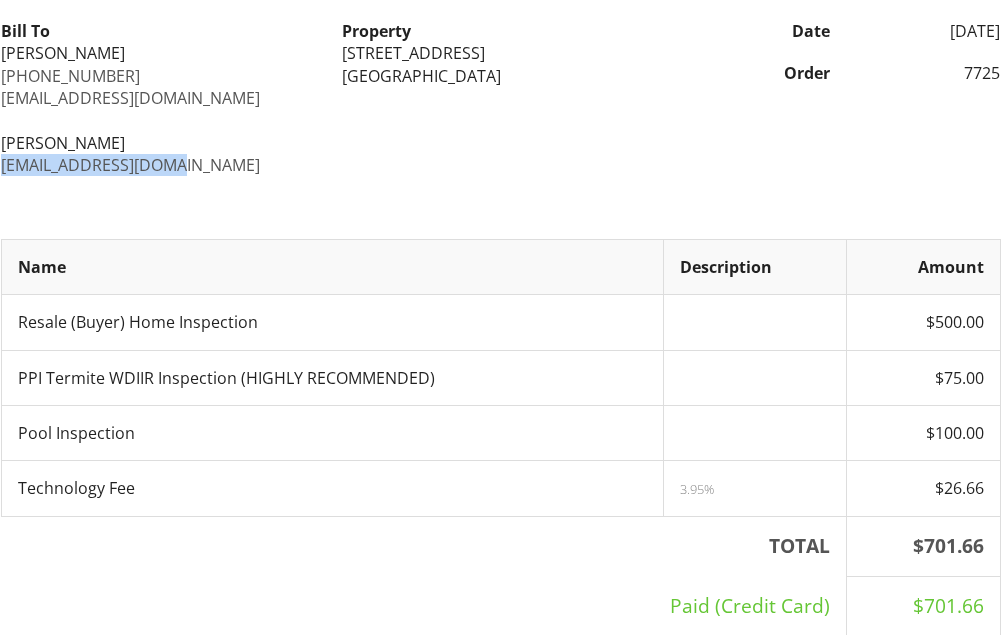 drag, startPoint x: 191, startPoint y: 164, endPoint x: -4, endPoint y: 174, distance: 195.25624 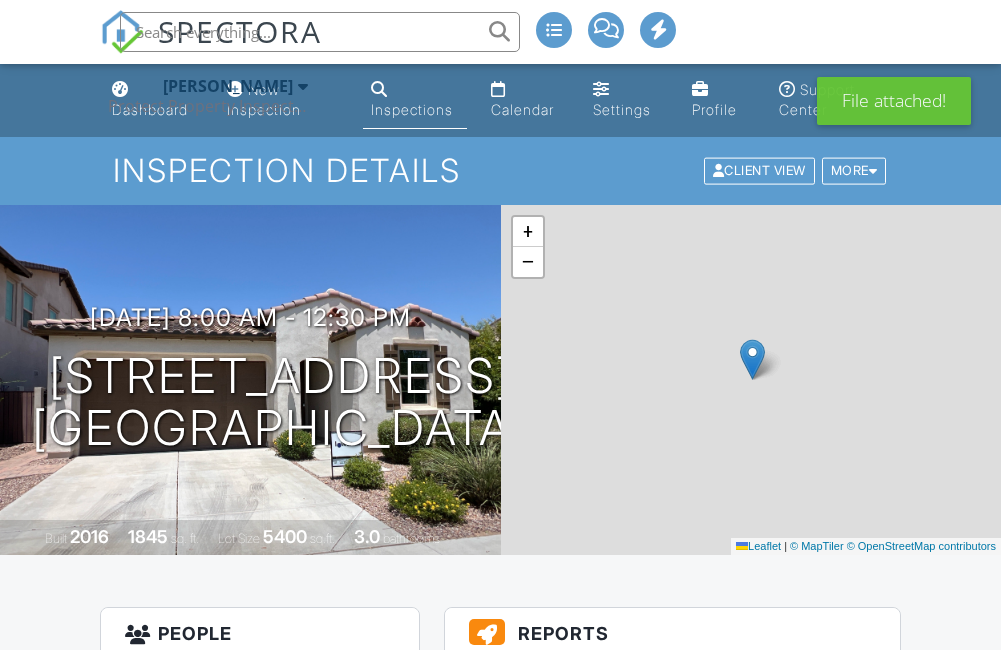 scroll, scrollTop: 0, scrollLeft: 0, axis: both 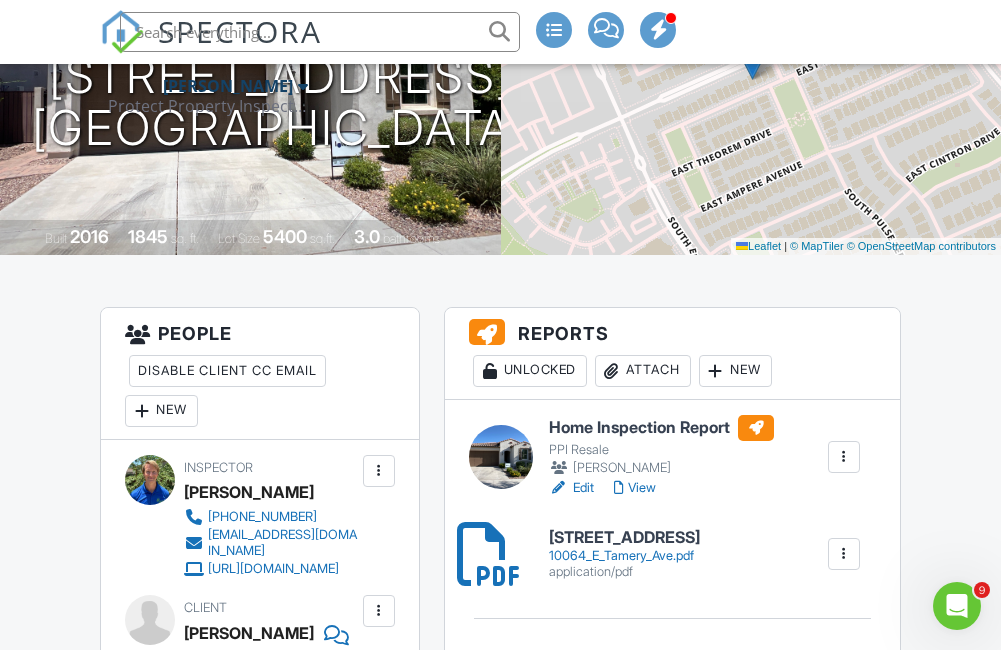 click on "View" at bounding box center [635, 488] 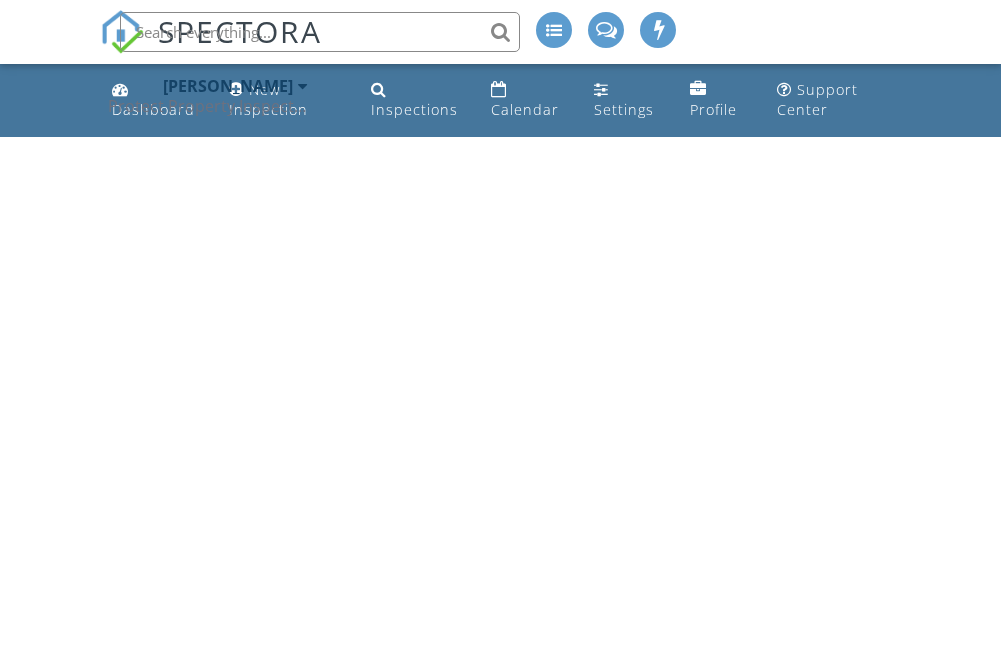 scroll, scrollTop: 0, scrollLeft: 0, axis: both 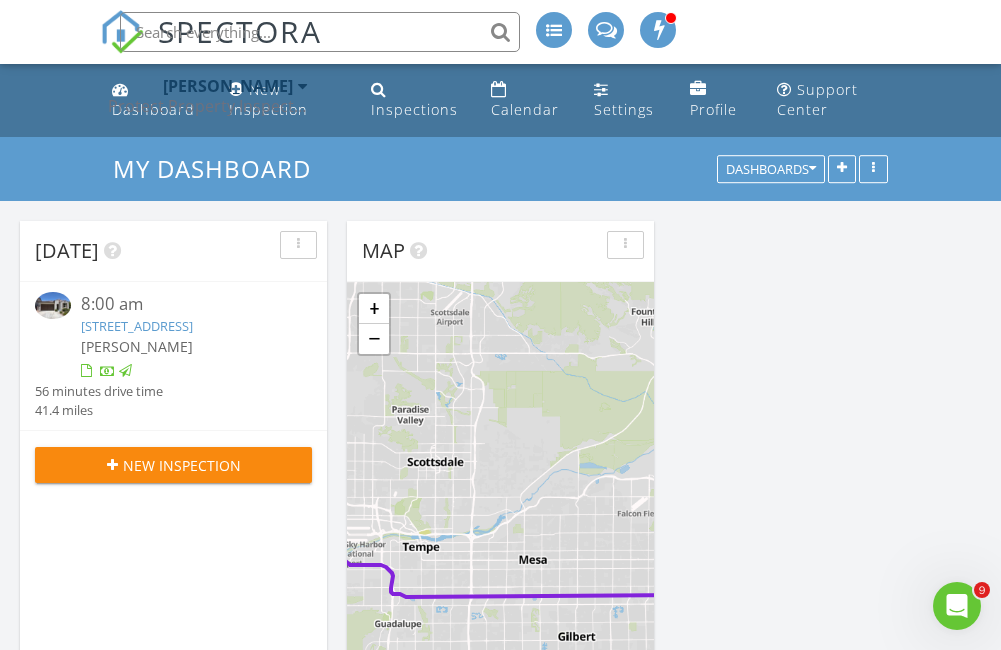 click on "Today                   8:00 am
10064 E Tamery Ave, Mesa, AZ 85212
Steven Rasmussen
56 minutes drive time   41.4 miles       New Inspection           Map               1 + − Papago Freeway, Superstition Freeway 66.6 km, 56 min Head northwest 20 m Turn left onto West Marlette Avenue 150 m Turn right onto North 22nd Avenue 45 m Turn left onto West Citrus Way 200 m Turn left onto North 23rd Avenue 600 m Turn right onto West Bethany Home Road 350 m Make a slight left 150 m Go straight onto North Black Canyon Highway 50 m Take the ramp towards I 17 South: Tucson 50 m Continue towards I 17 South: Tucson 200 m Merge left onto Black Canyon Freeway (I 17) 6 km Take exit 200A towards I 10 East: Central Phoenix 300 m Keep left towards I 10 East: Central Phoenix 1.5 km Merge left onto Papago Freeway (I 10) 2 km Continue onto Deck Park Tunnel (I 10) 800 m Continue onto Papago Freeway (I 10) 2 km Keep left onto Papago Freeway (I 10)" at bounding box center [500, 1011] 